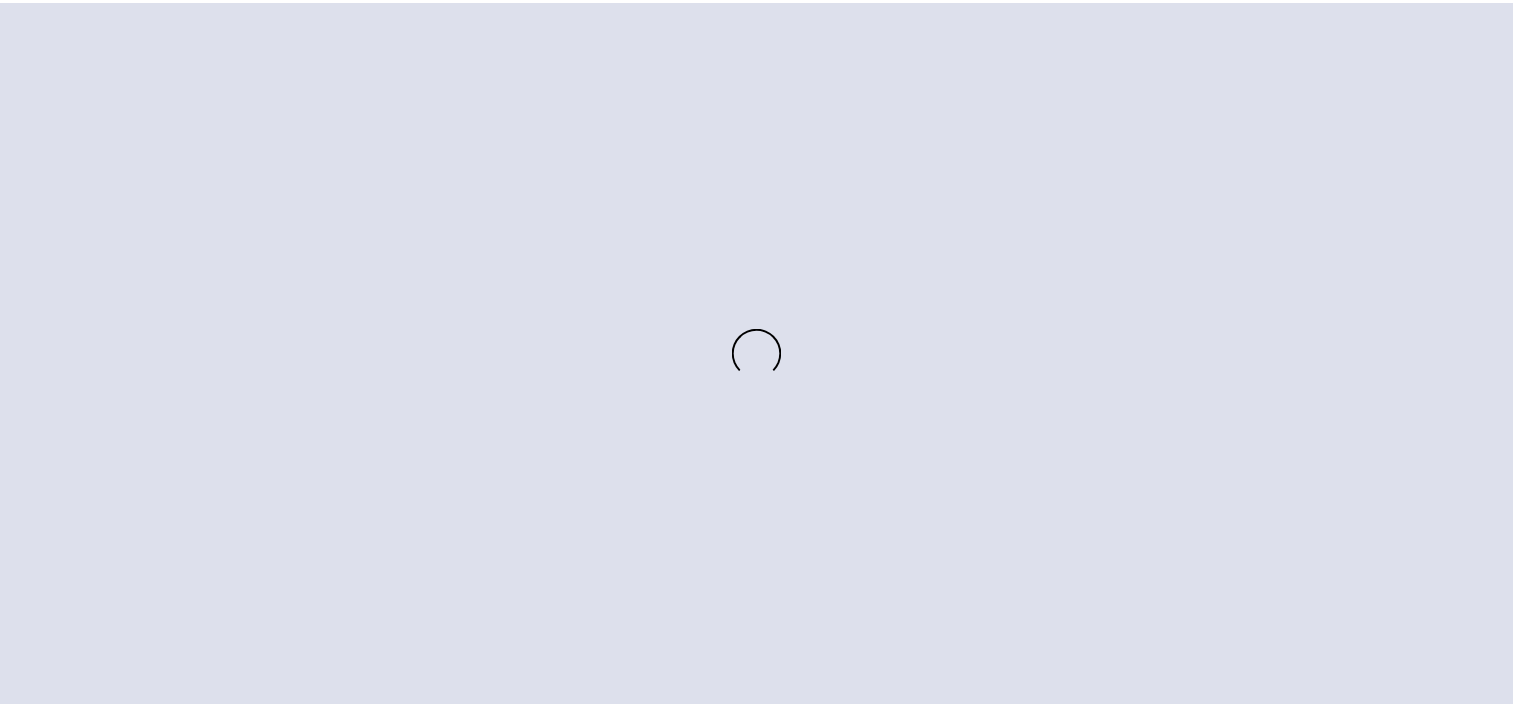 scroll, scrollTop: 0, scrollLeft: 0, axis: both 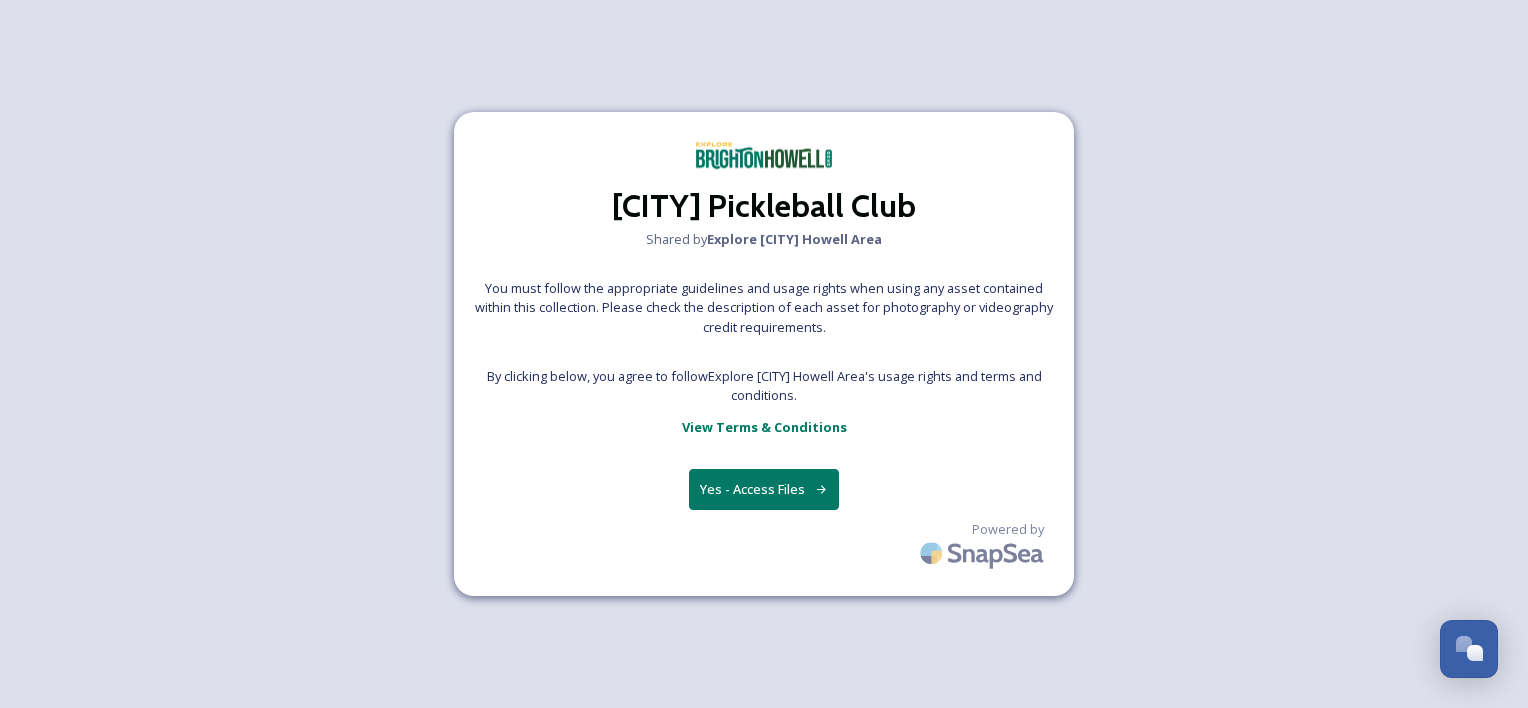 click on "Yes - Access Files" at bounding box center (764, 489) 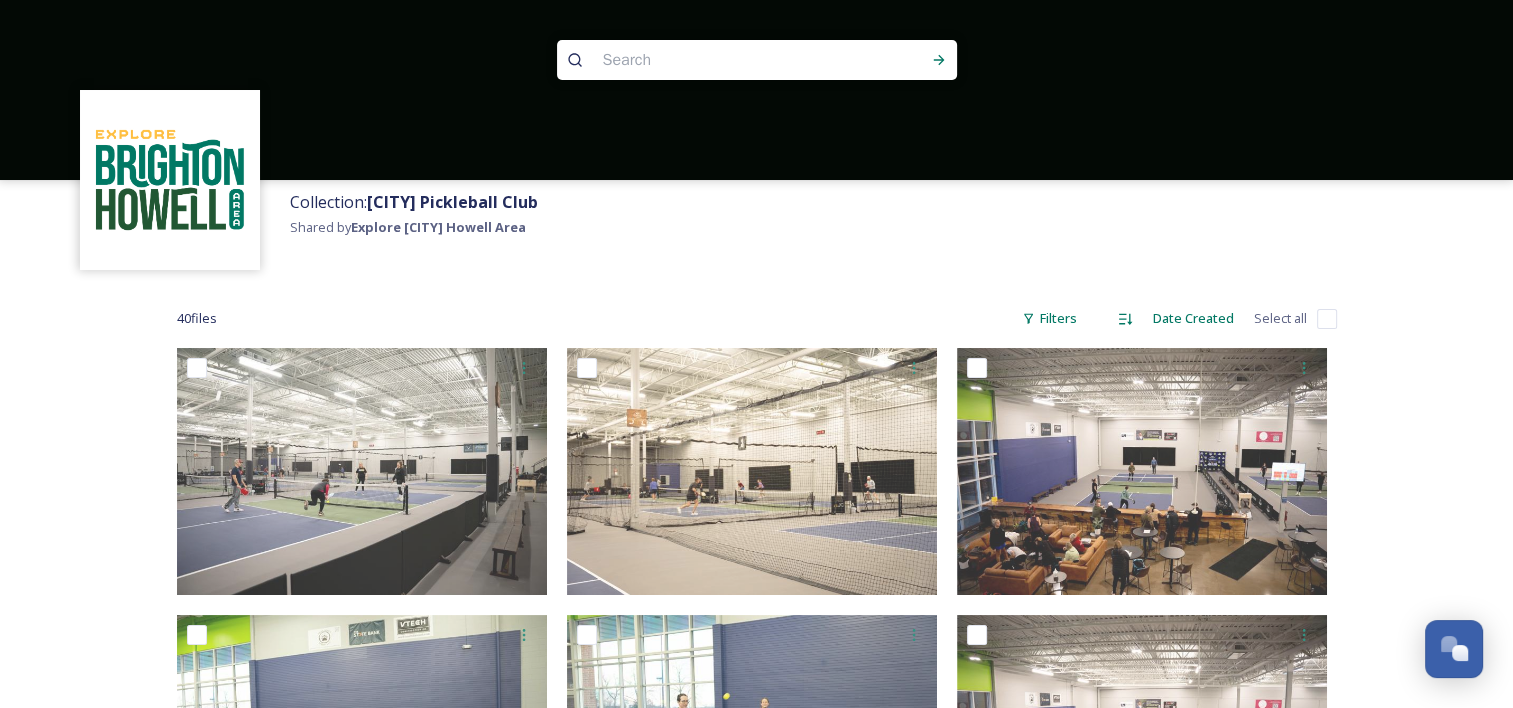 click at bounding box center (1327, 319) 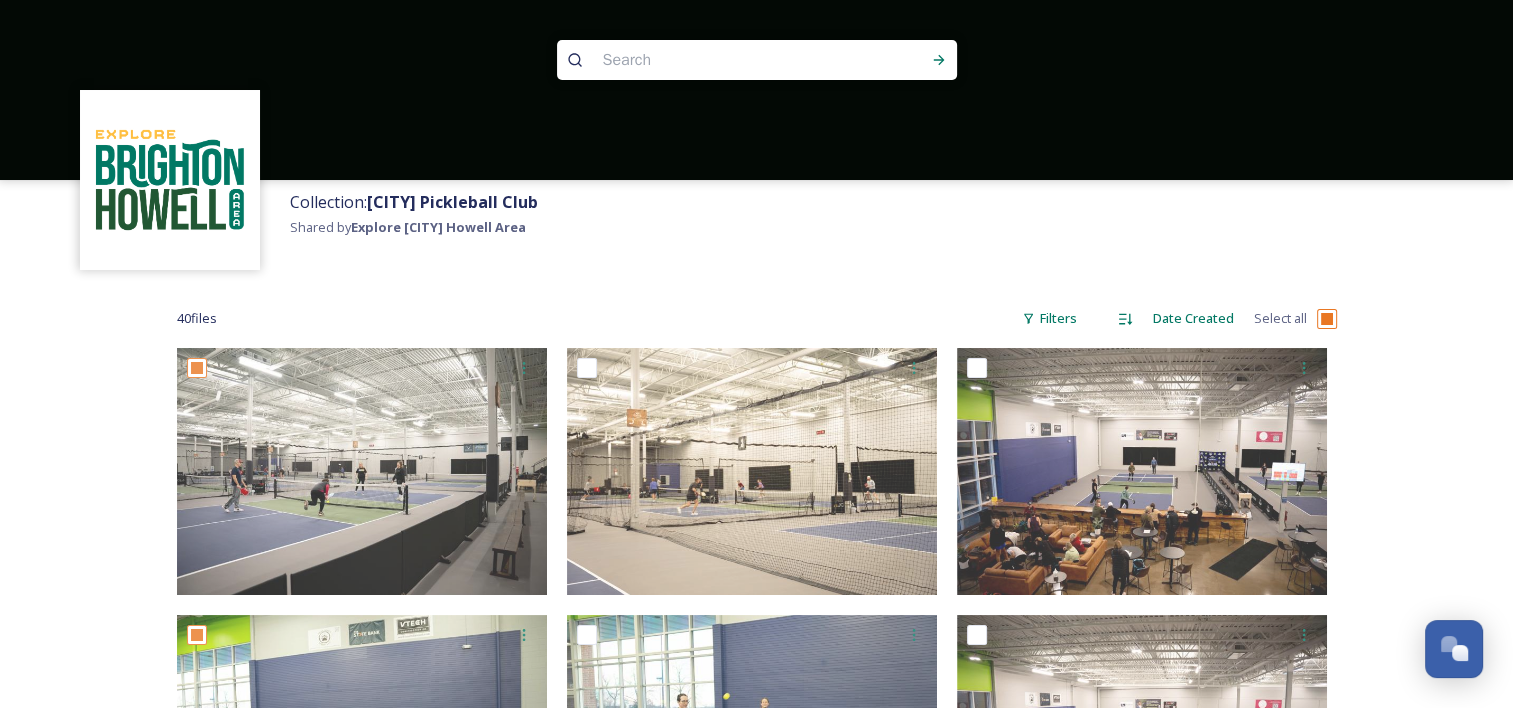checkbox on "true" 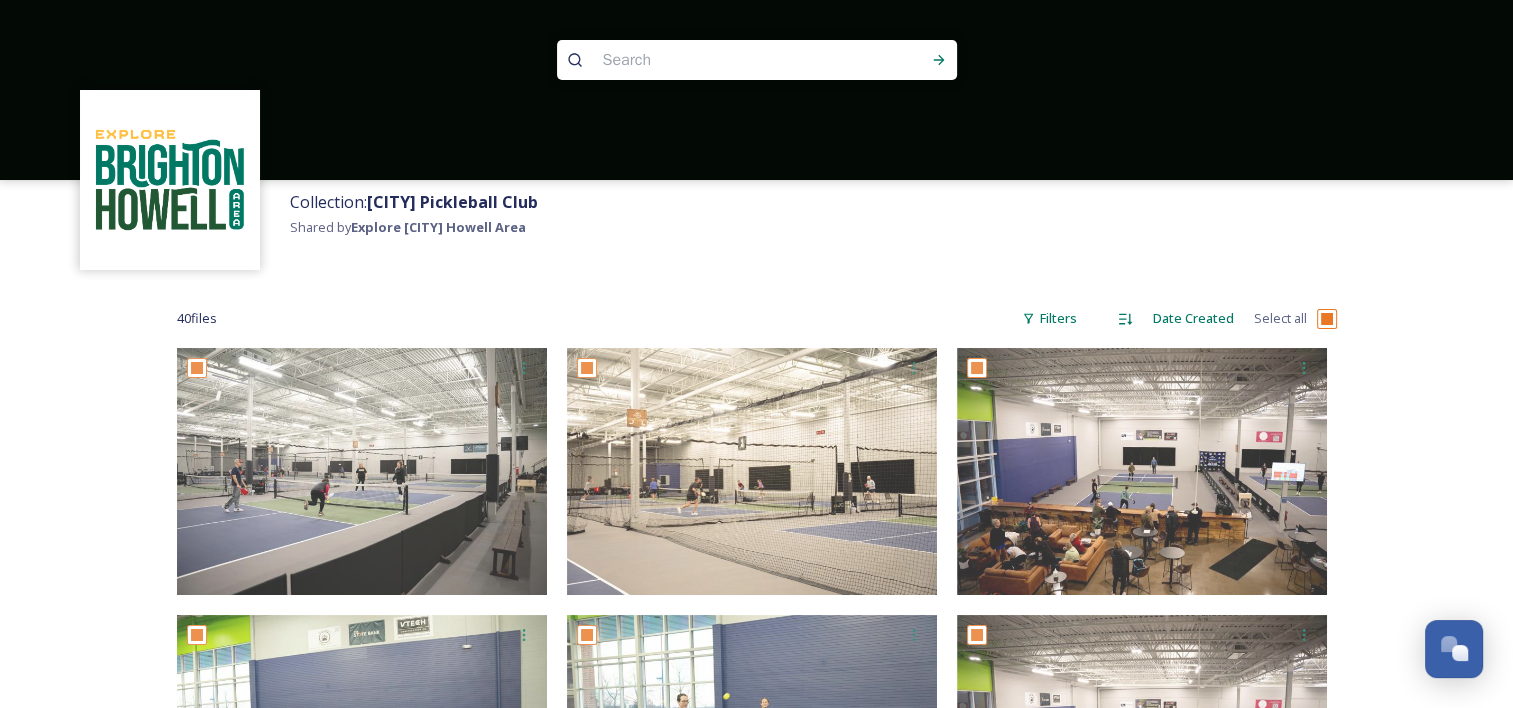 checkbox on "true" 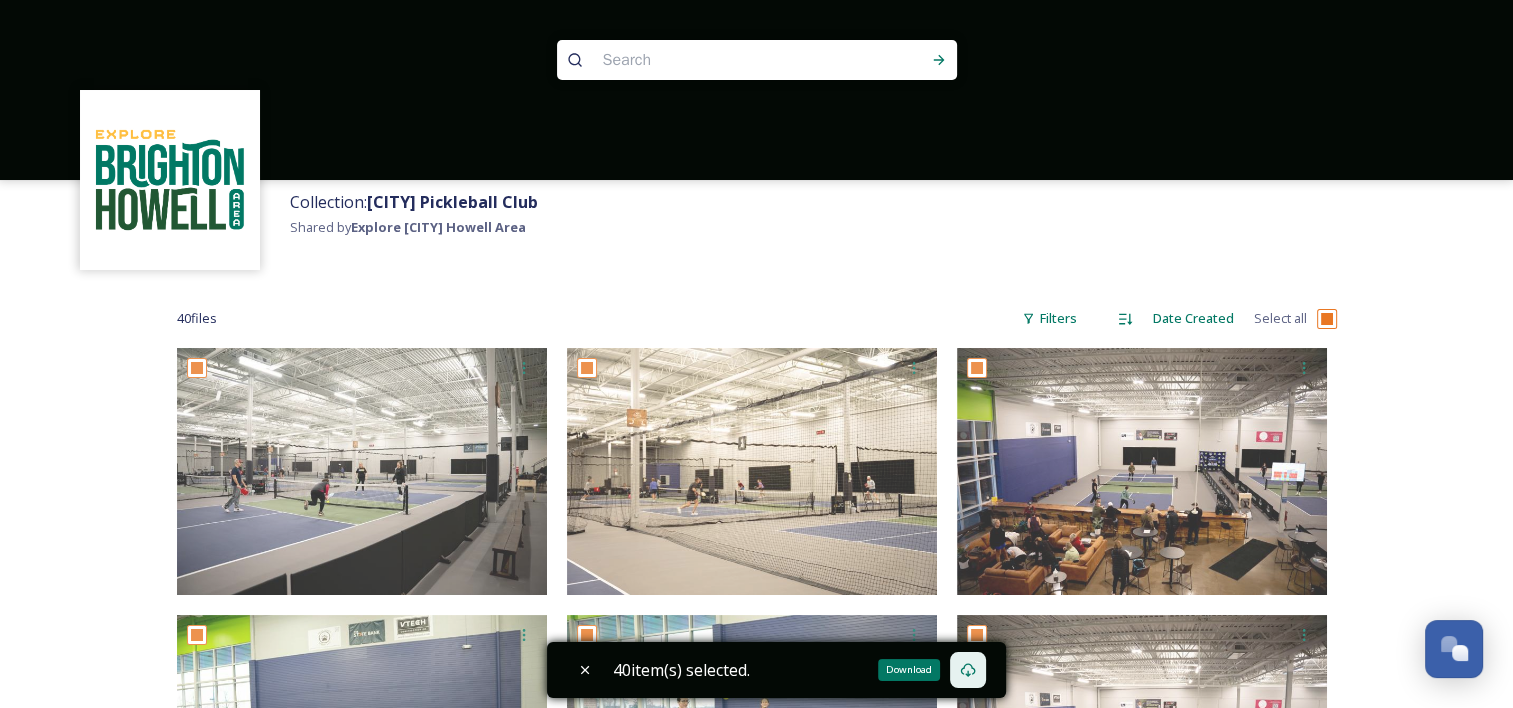 click 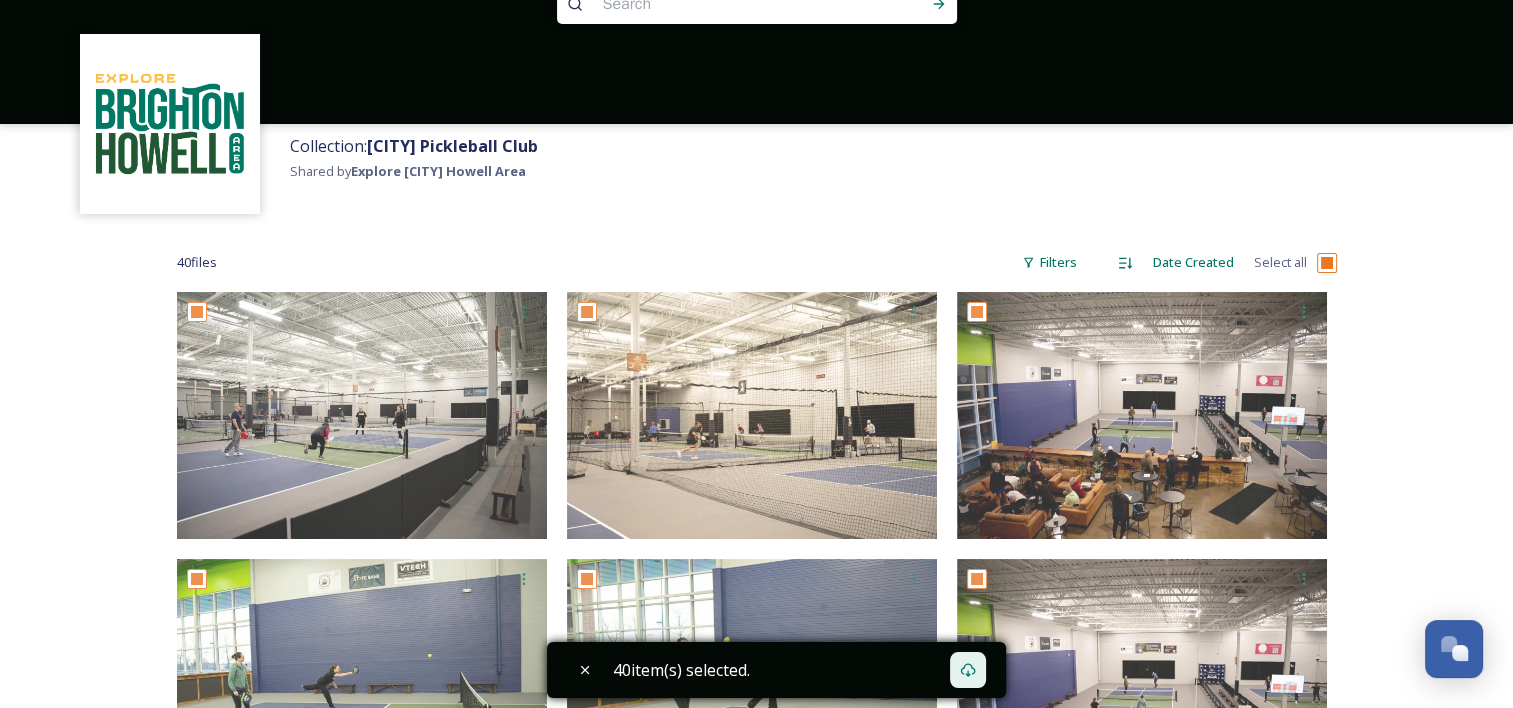 scroll, scrollTop: 0, scrollLeft: 0, axis: both 